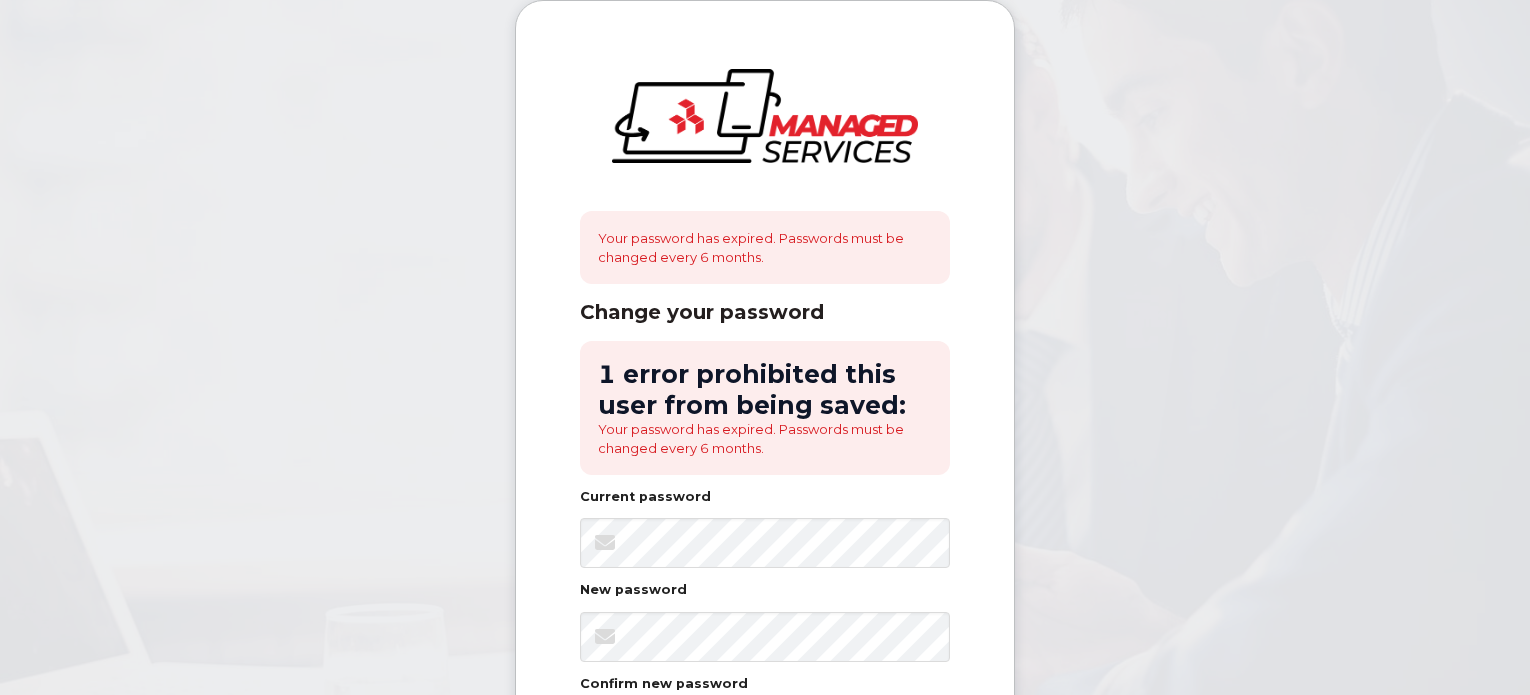 scroll, scrollTop: 0, scrollLeft: 0, axis: both 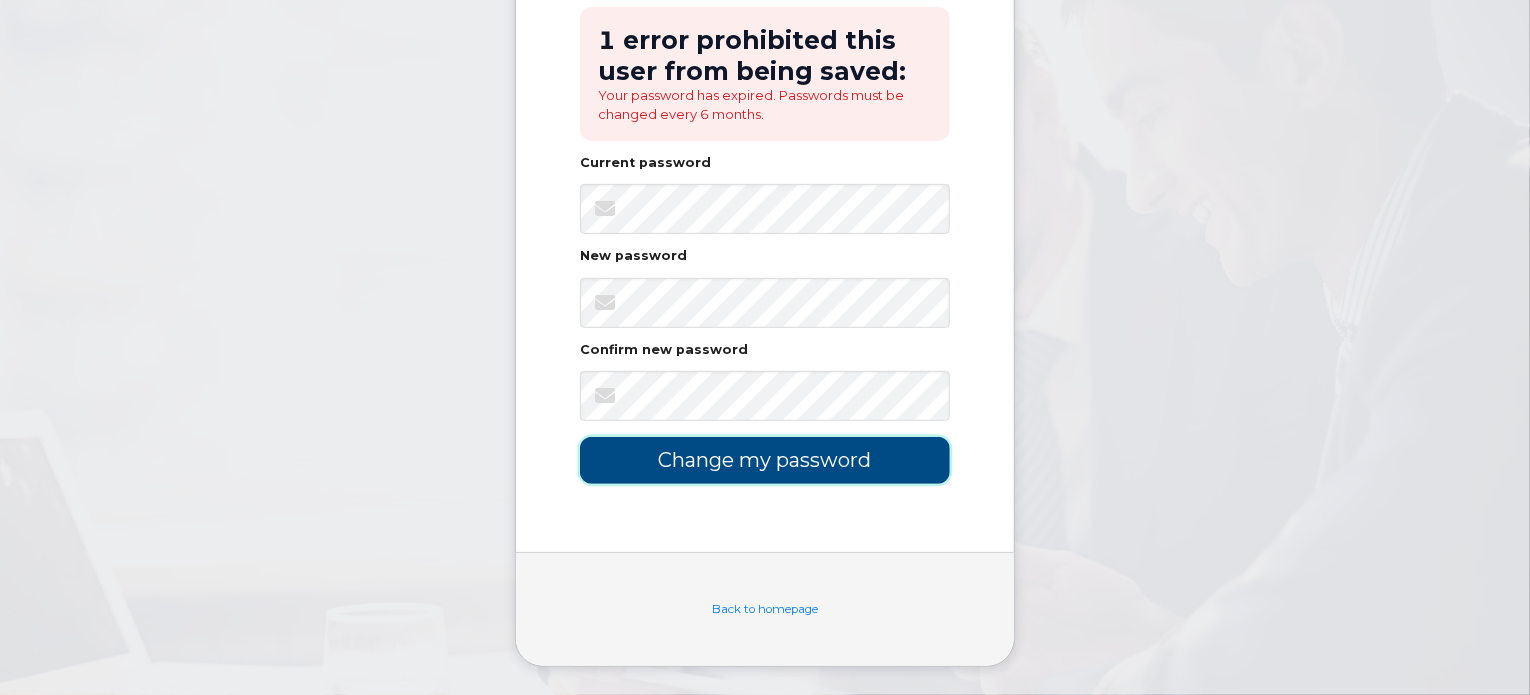click on "Change my password" at bounding box center (765, 460) 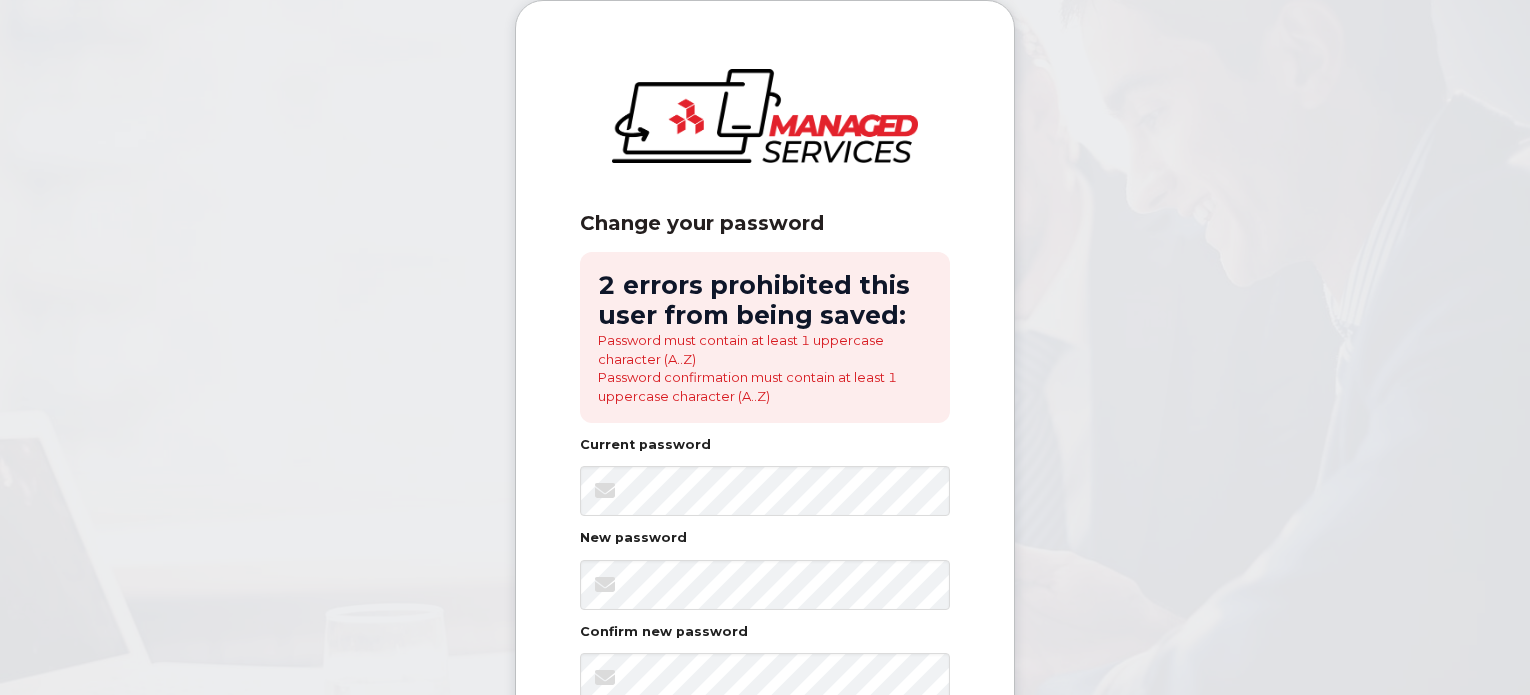 scroll, scrollTop: 0, scrollLeft: 0, axis: both 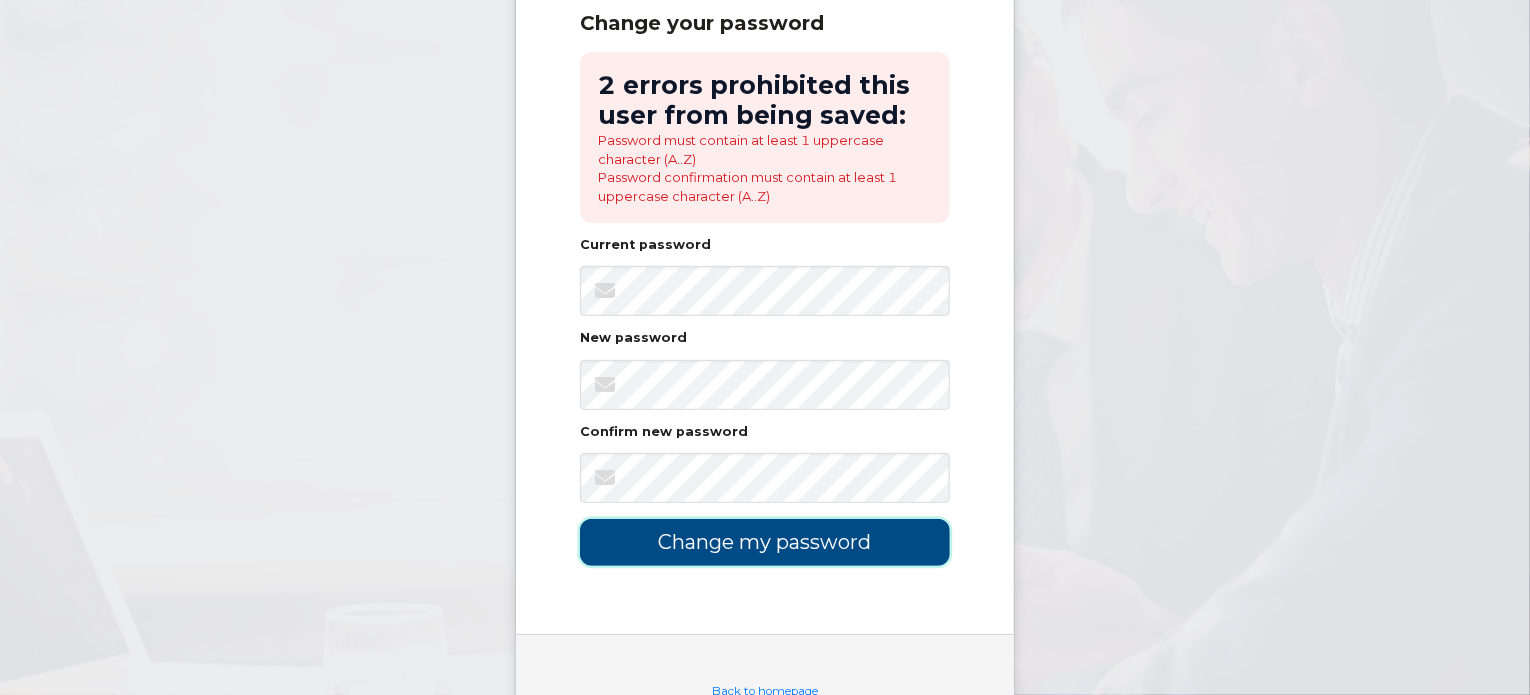 click on "Change my password" at bounding box center (765, 542) 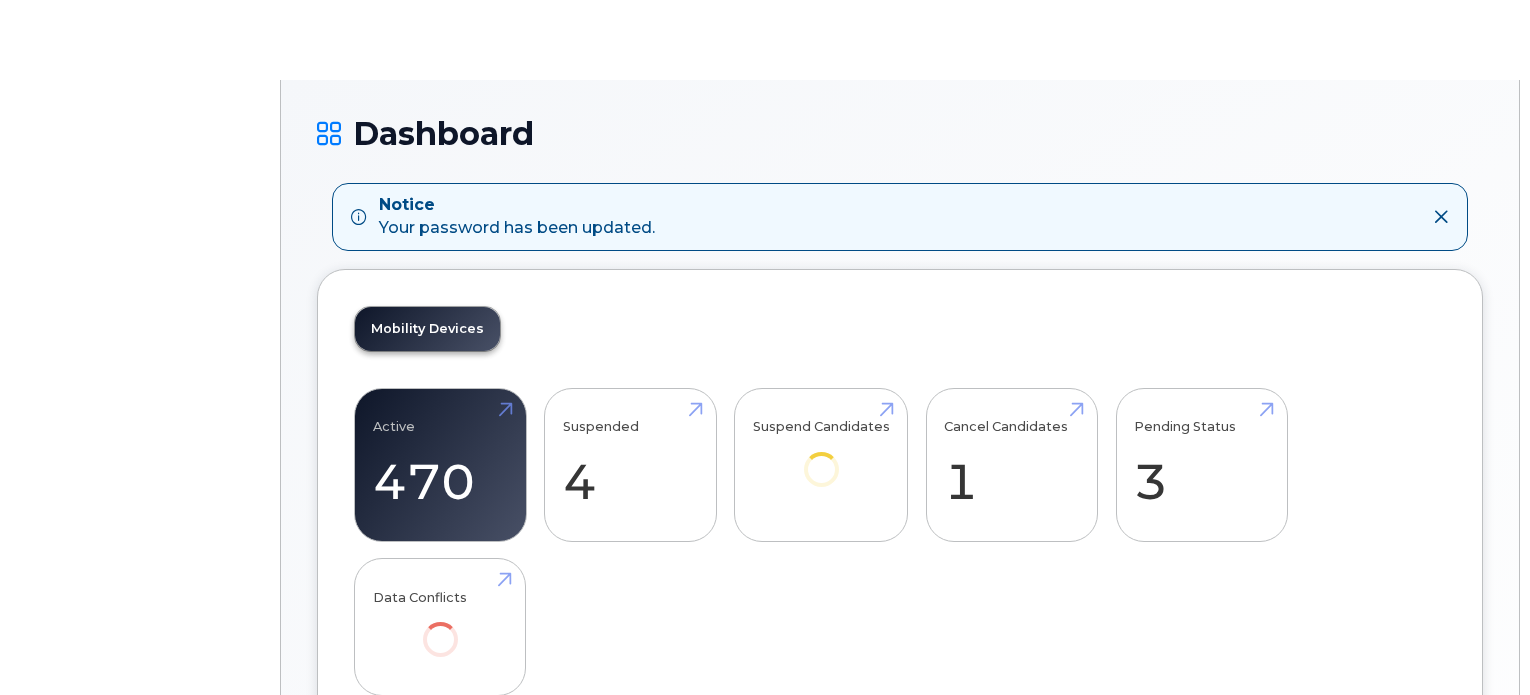 scroll, scrollTop: 0, scrollLeft: 0, axis: both 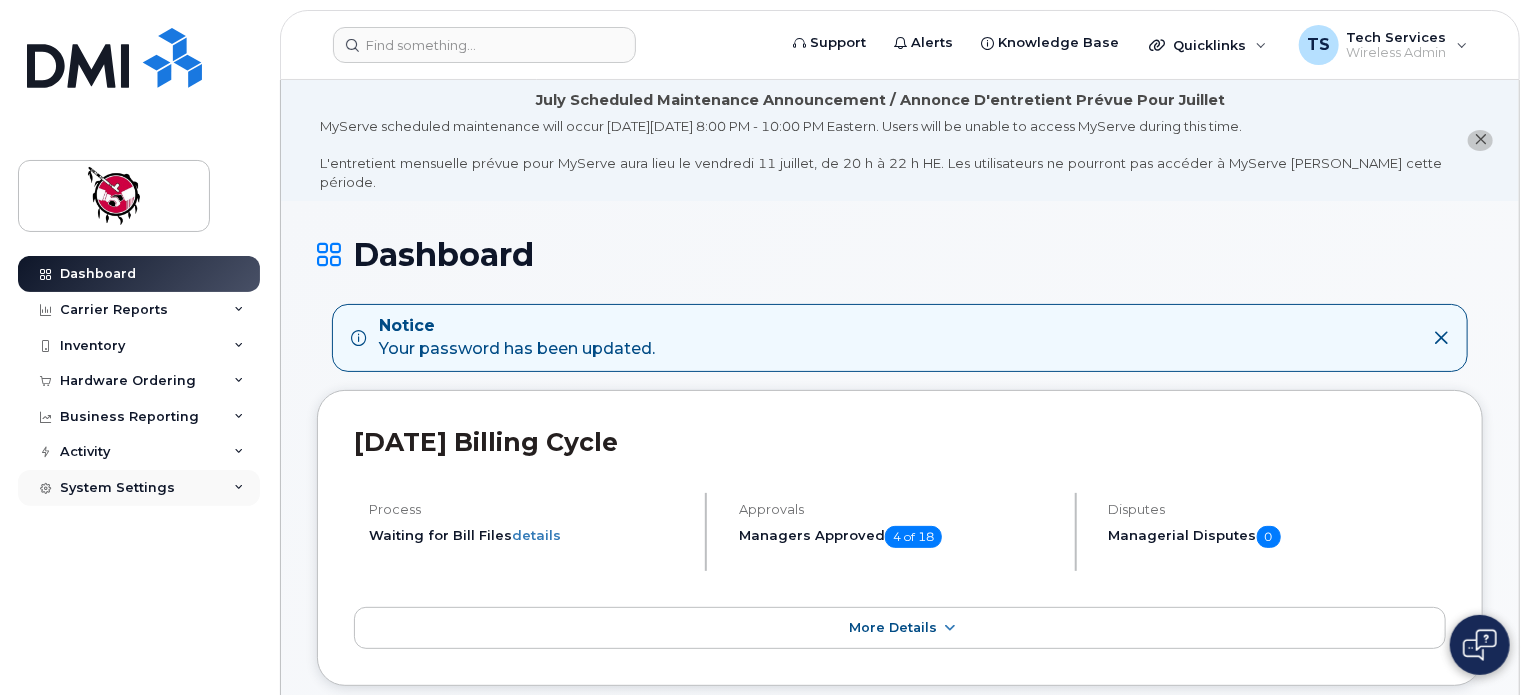 click at bounding box center [239, 488] 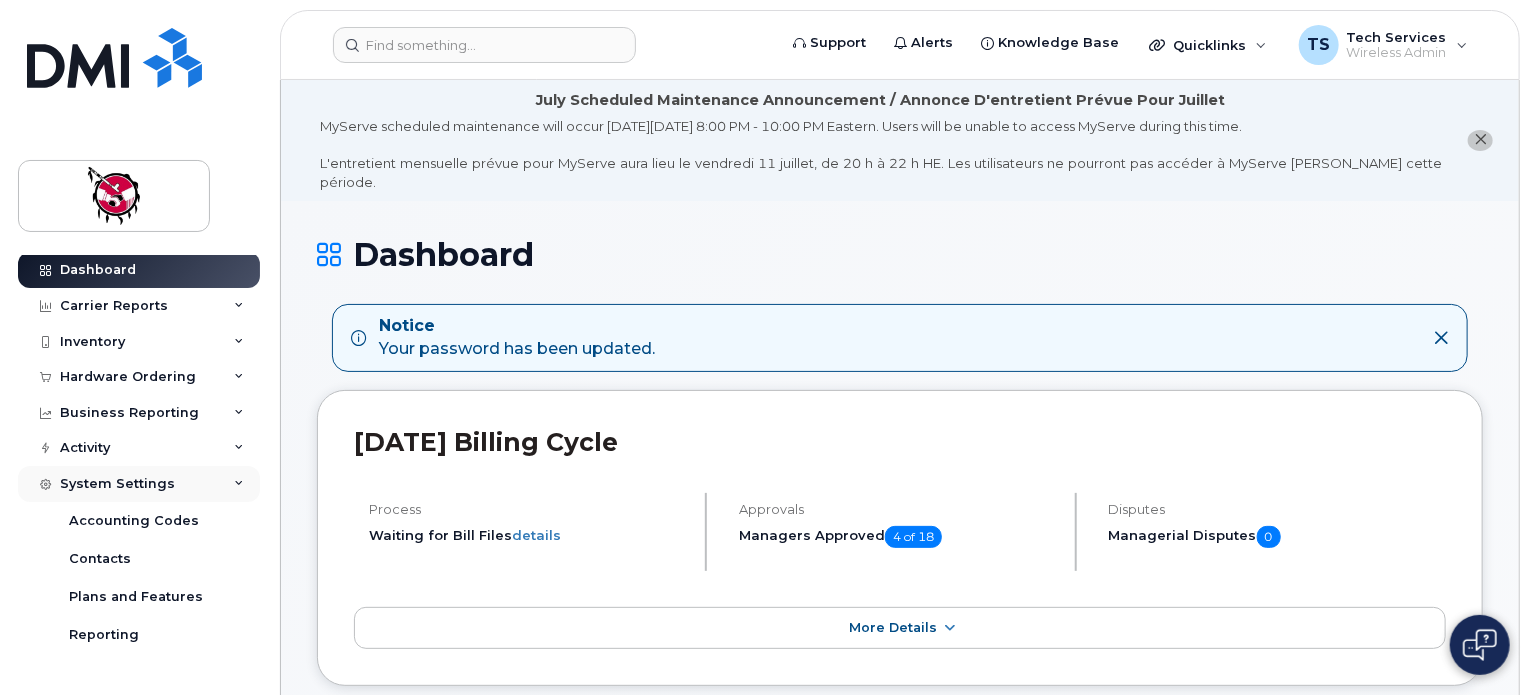 scroll, scrollTop: 0, scrollLeft: 0, axis: both 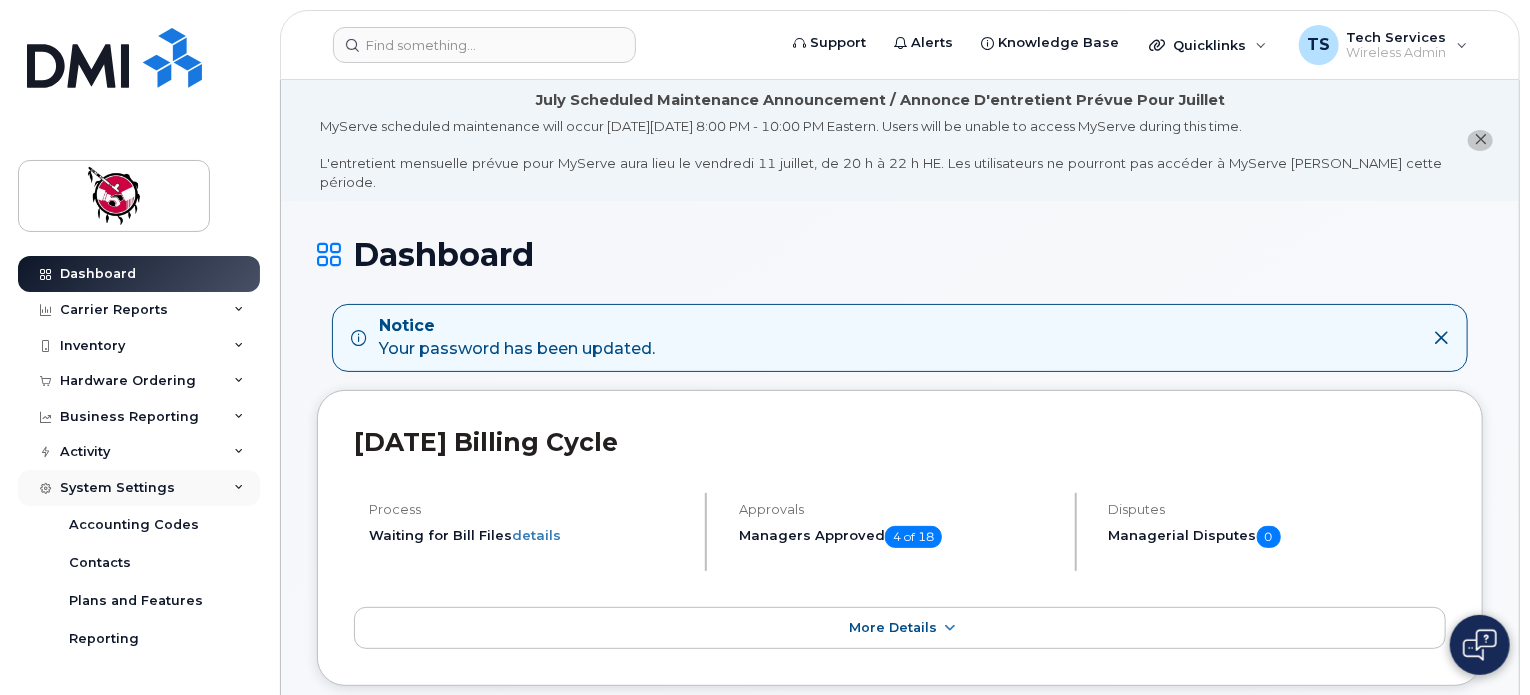 click at bounding box center (239, 488) 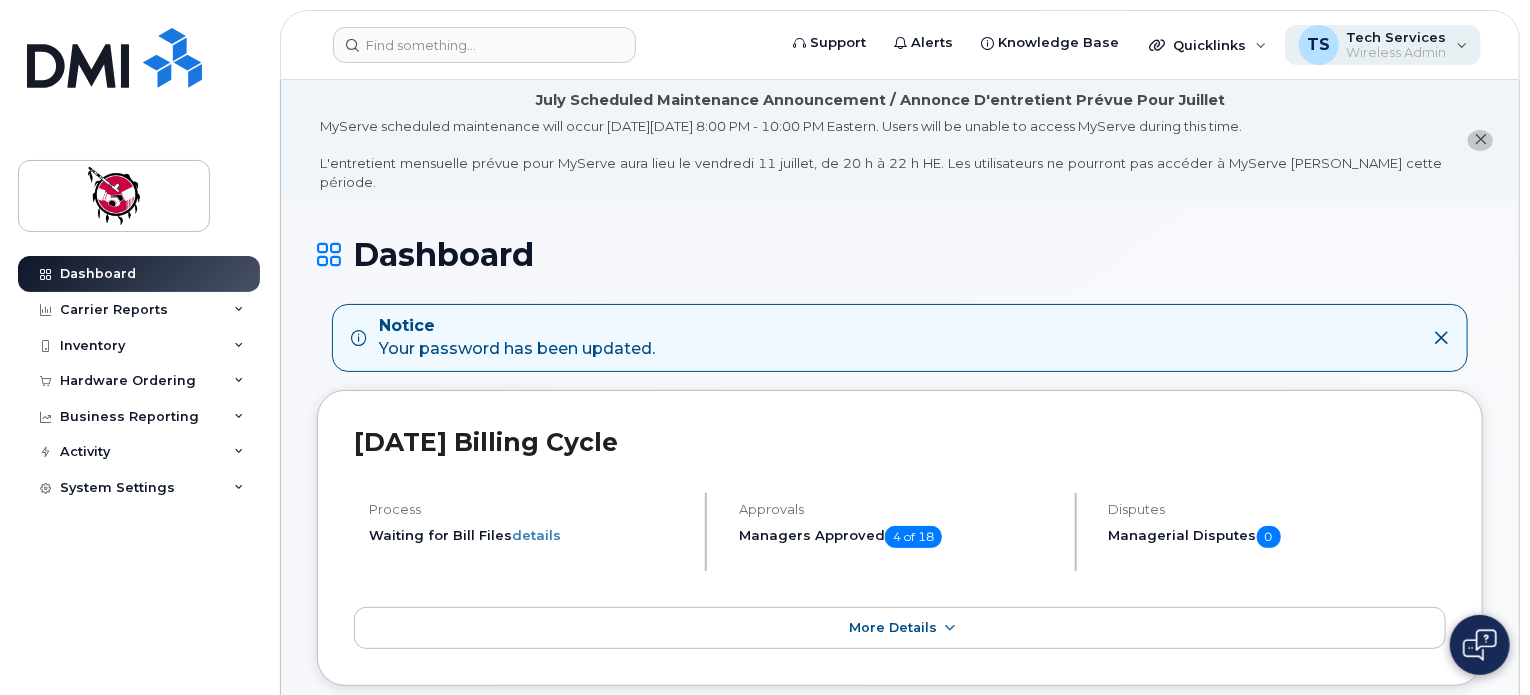 click on "TS Tech Services Wireless Admin" at bounding box center (1383, 45) 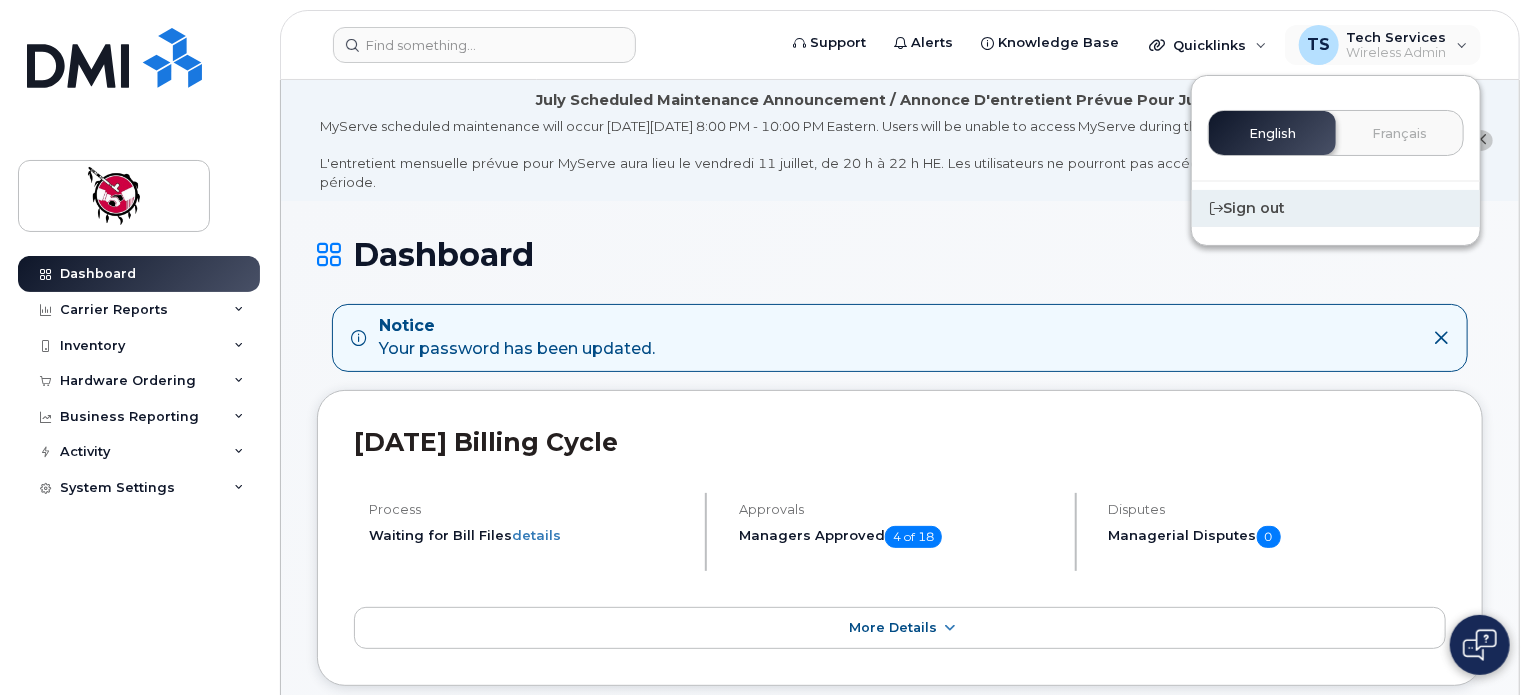 click on "Sign out" 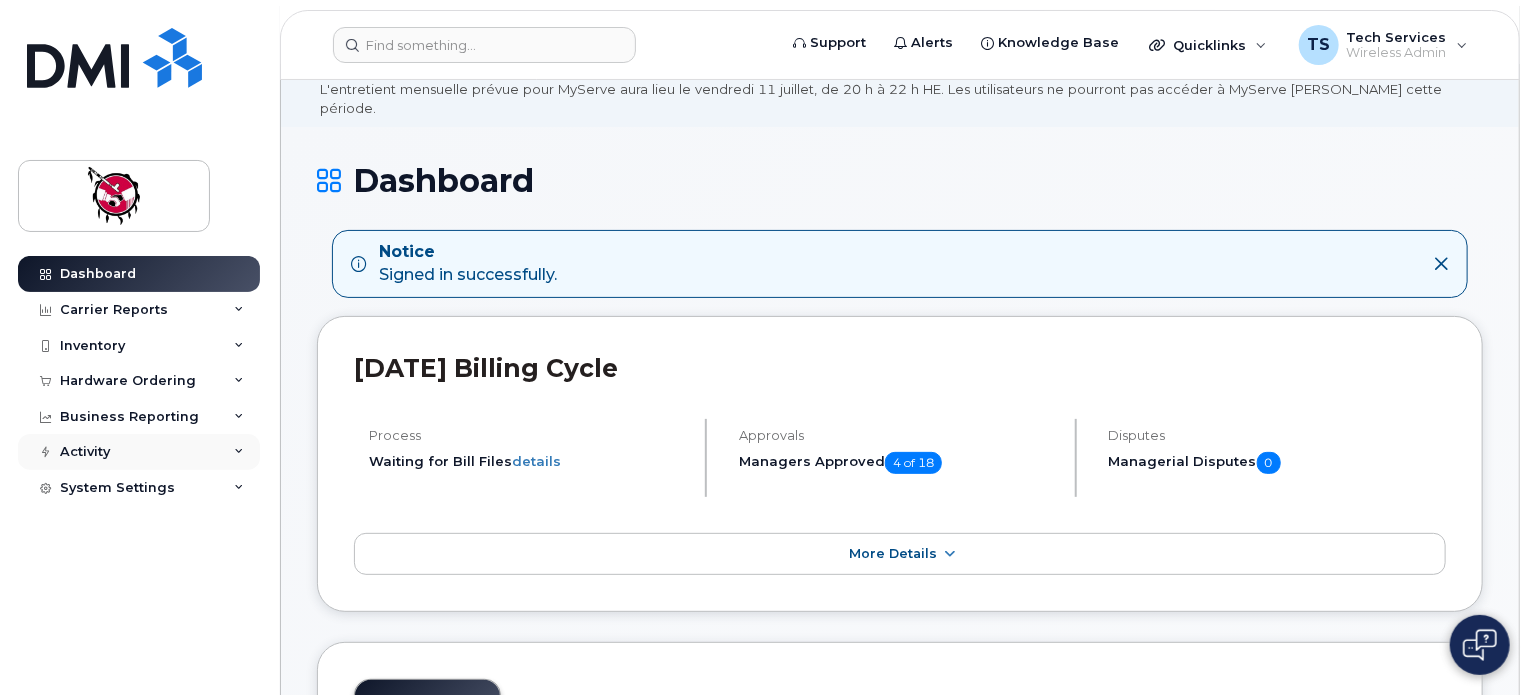 scroll, scrollTop: 0, scrollLeft: 0, axis: both 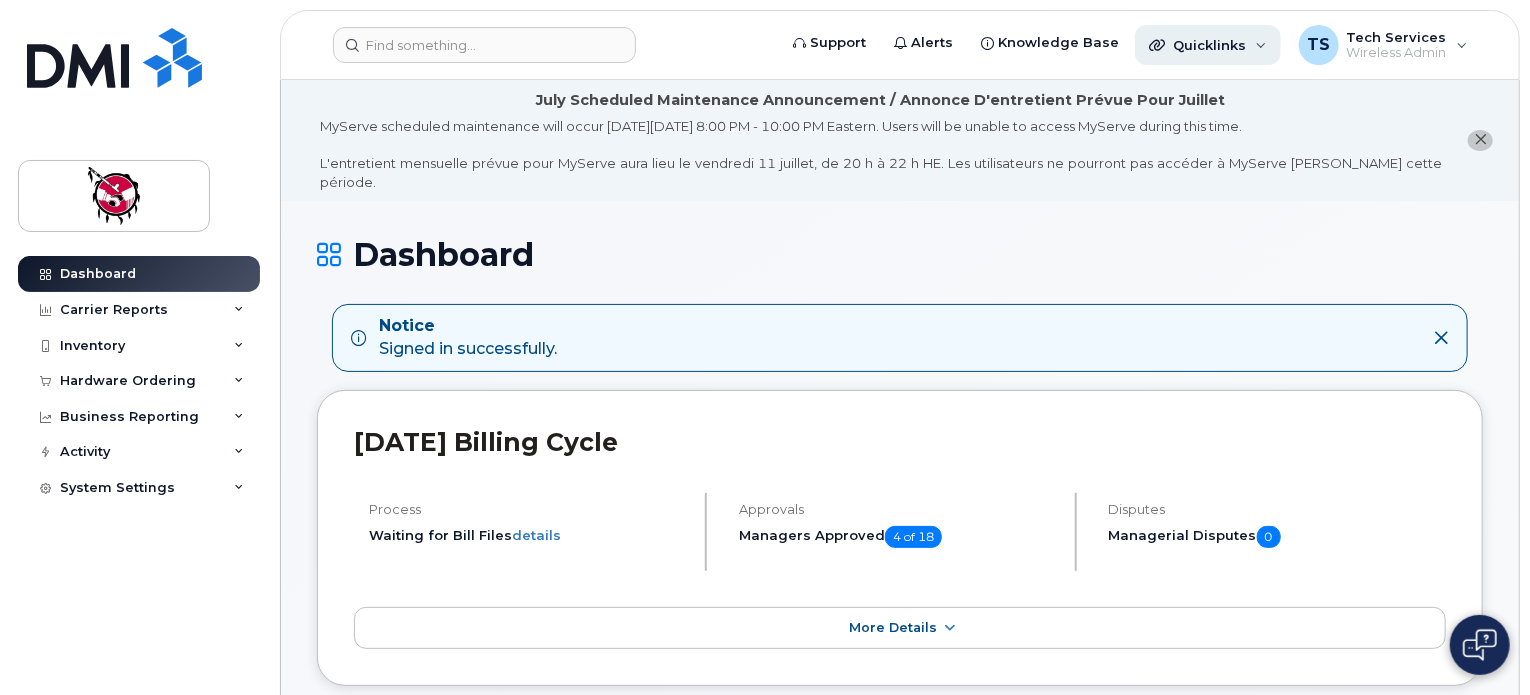 click on "Quicklinks" at bounding box center (1208, 45) 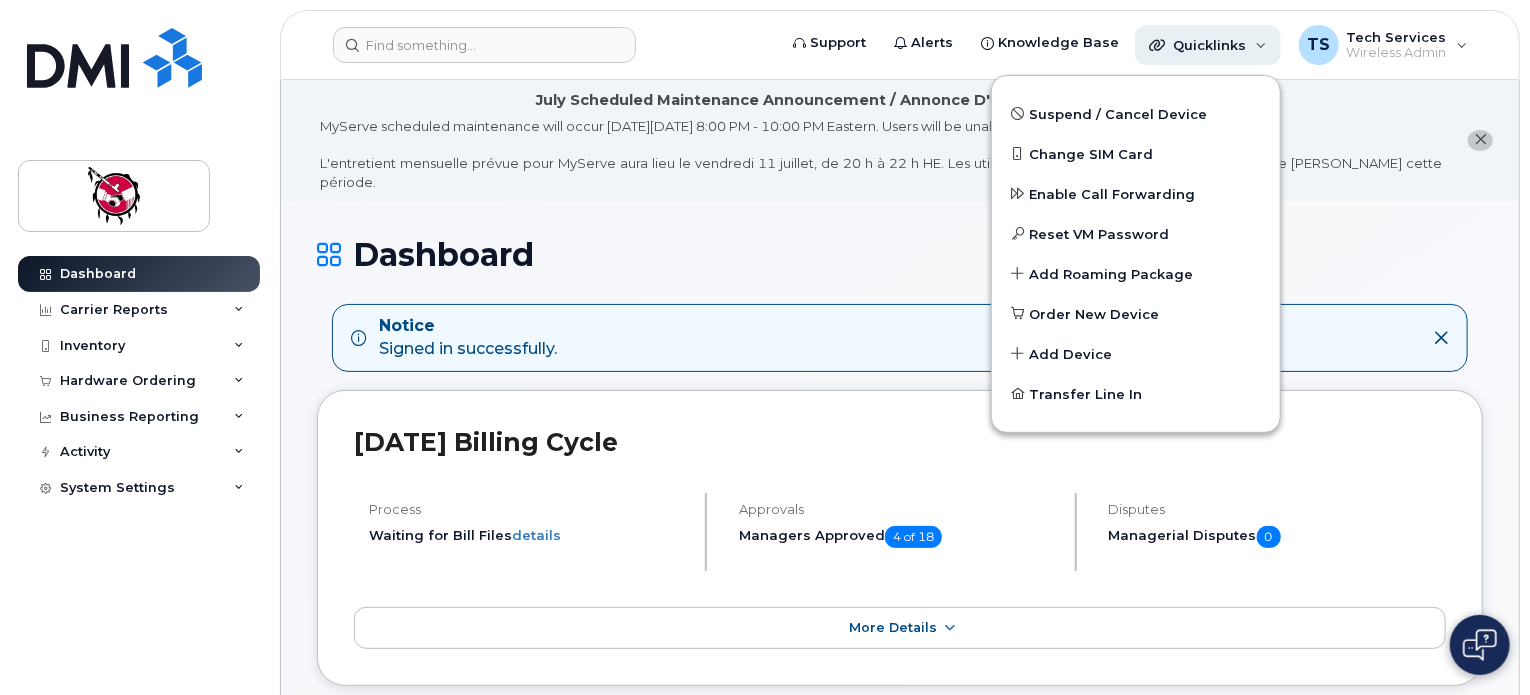 click on "Quicklinks" at bounding box center [1208, 45] 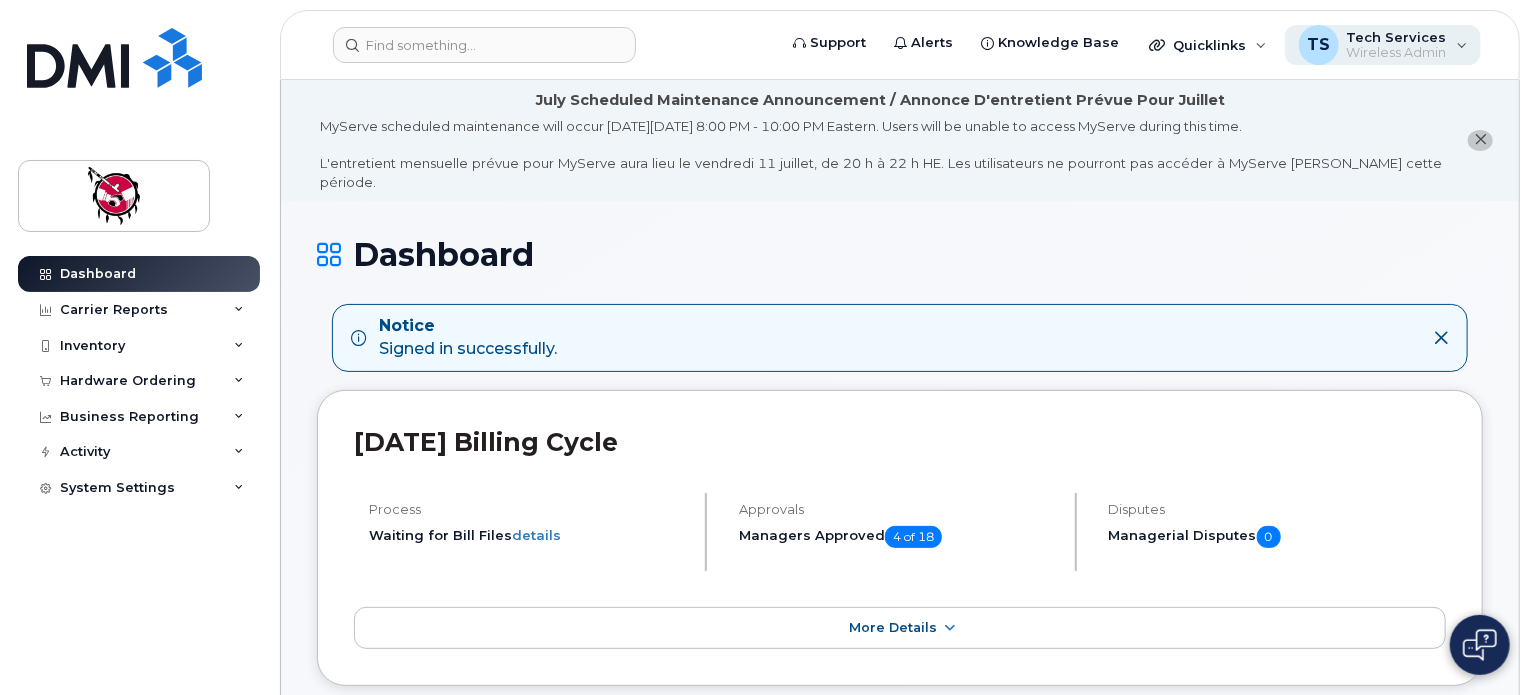 click on "TS" at bounding box center (1319, 45) 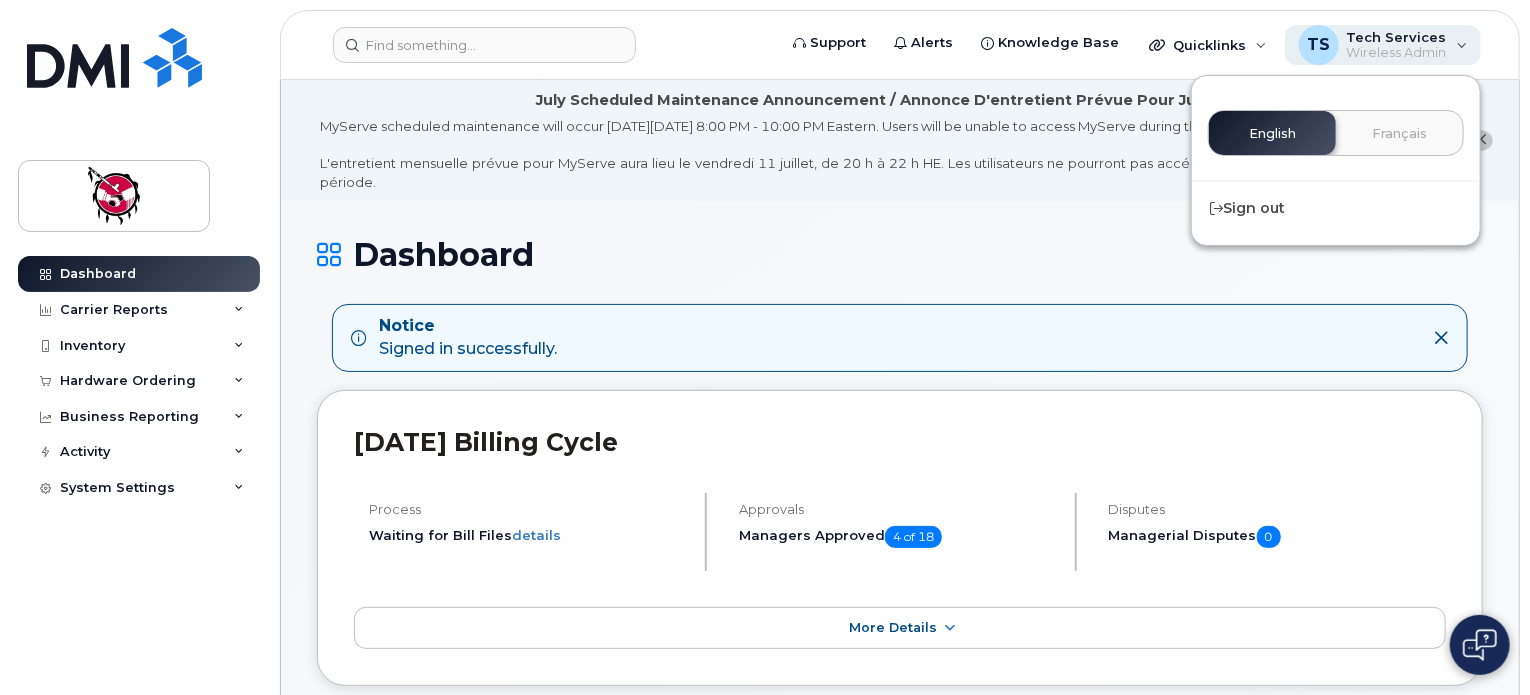 click on "Tech Services" at bounding box center (1397, 37) 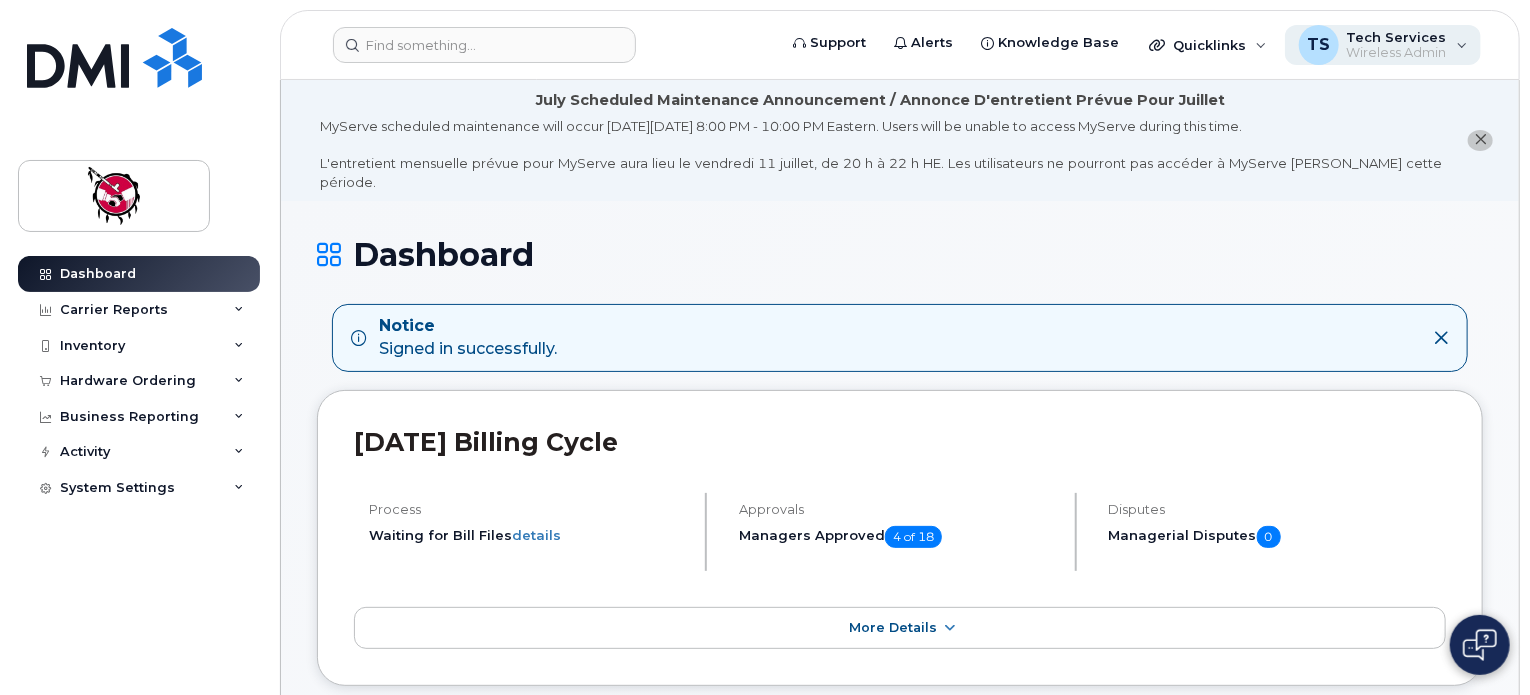 click on "Tech Services" at bounding box center [1397, 37] 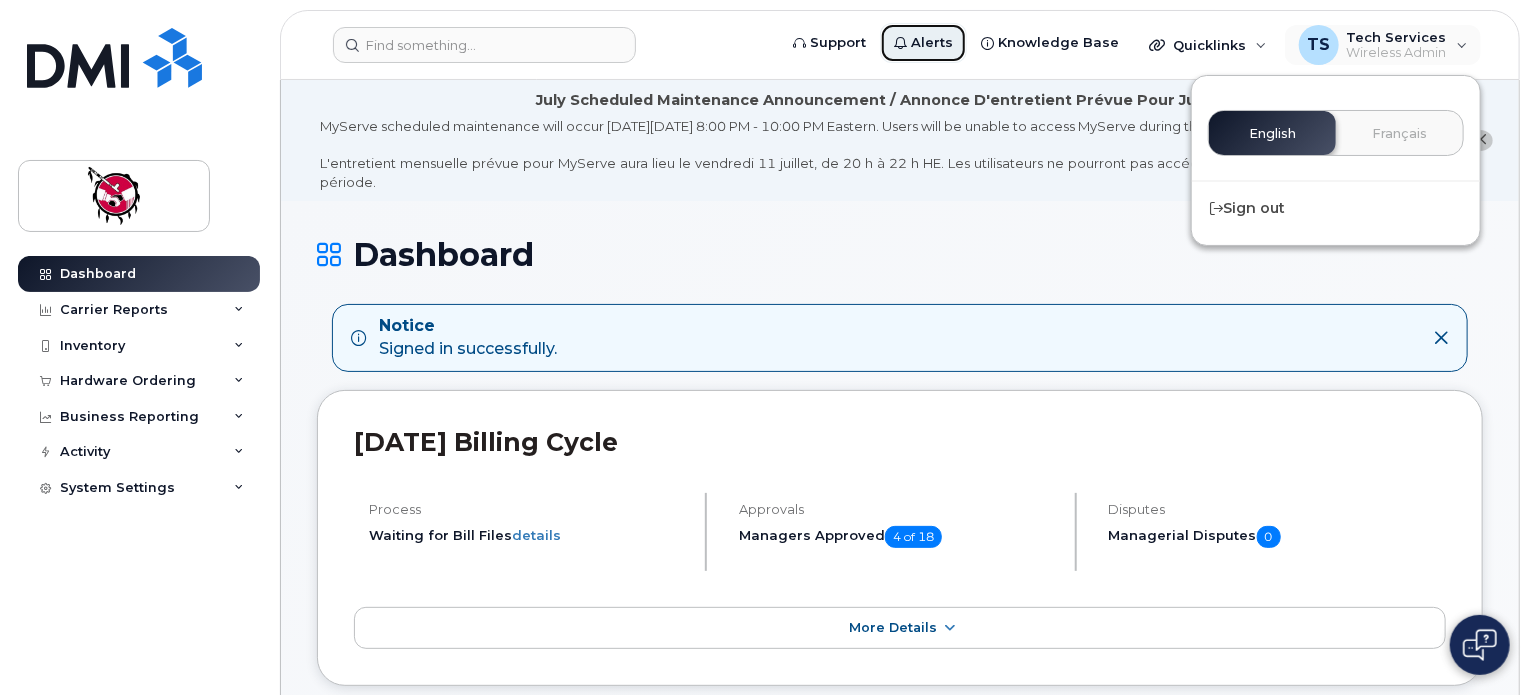click on "Alerts" at bounding box center (923, 43) 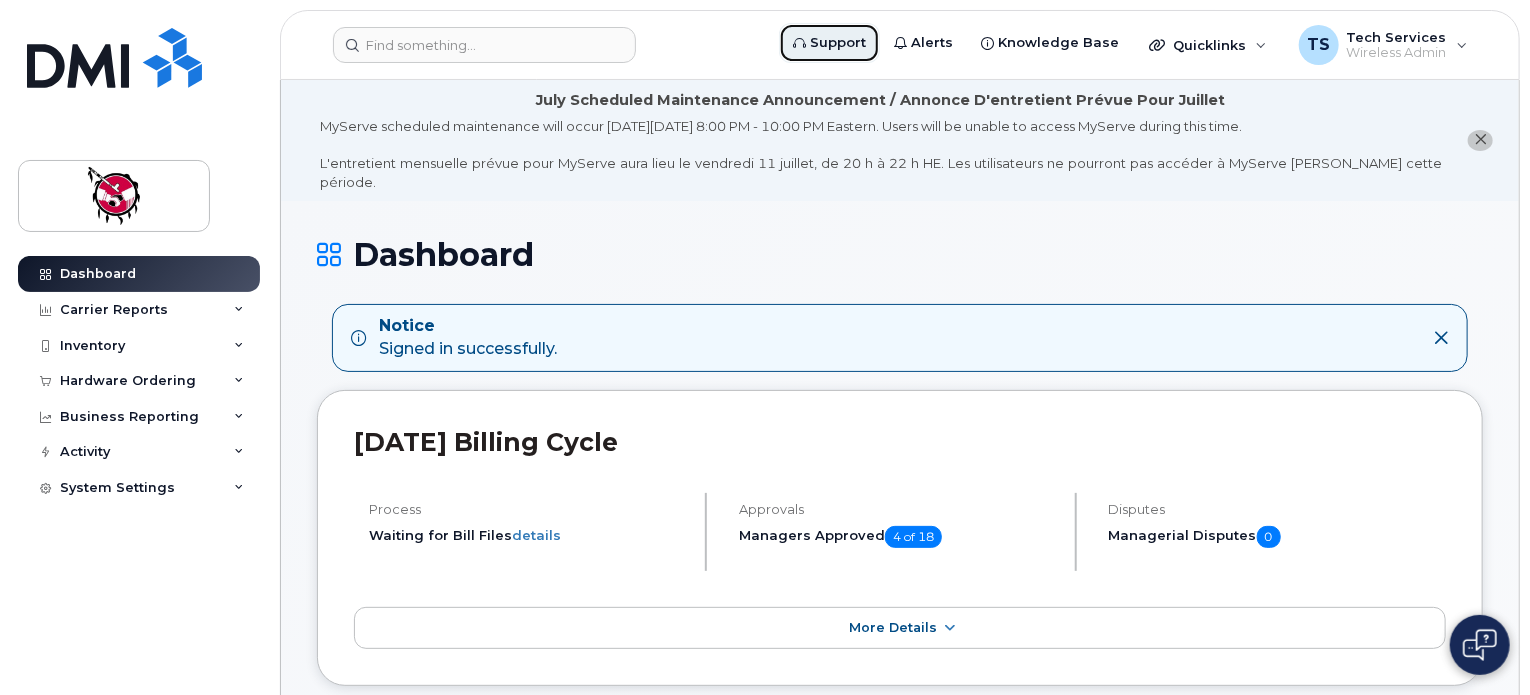 click on "Support" at bounding box center [838, 43] 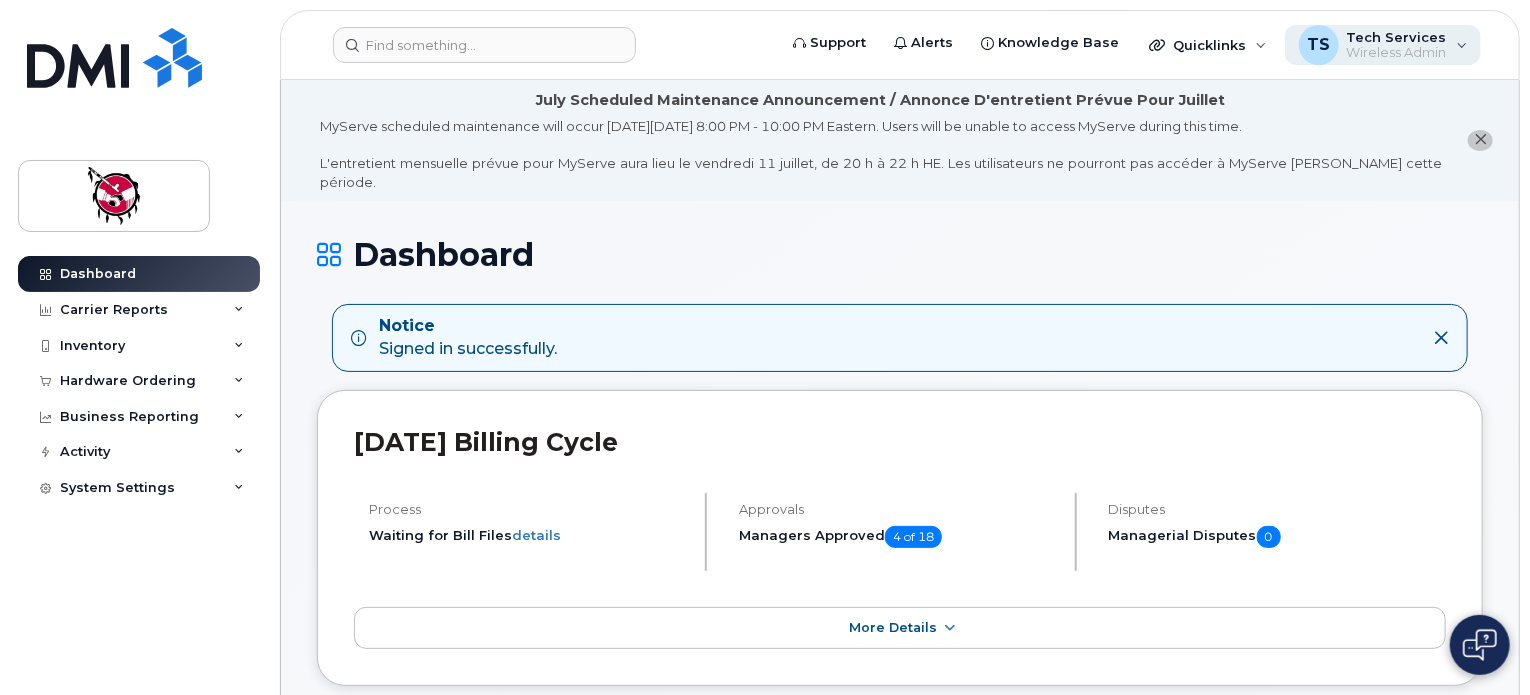 click on "Tech Services" at bounding box center (1397, 37) 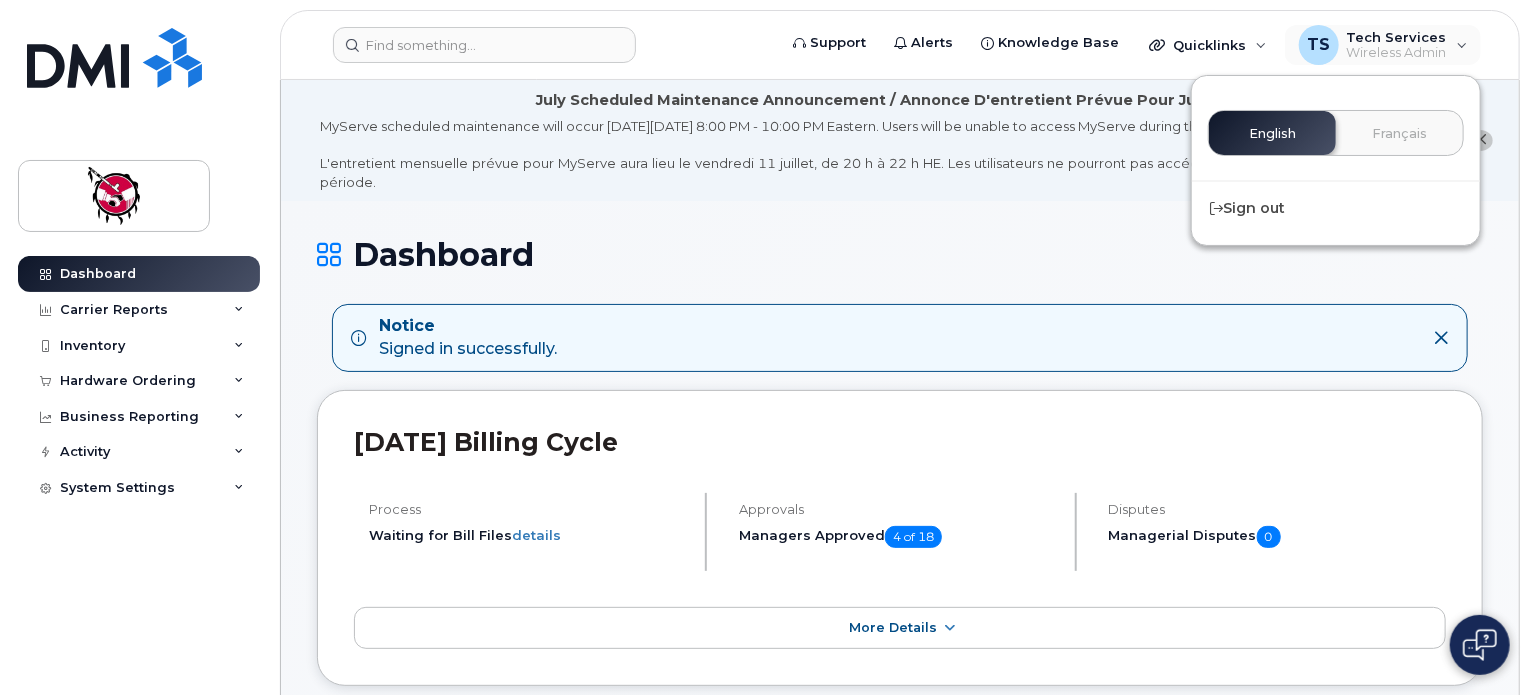 click on "Dashboard" at bounding box center (900, 254) 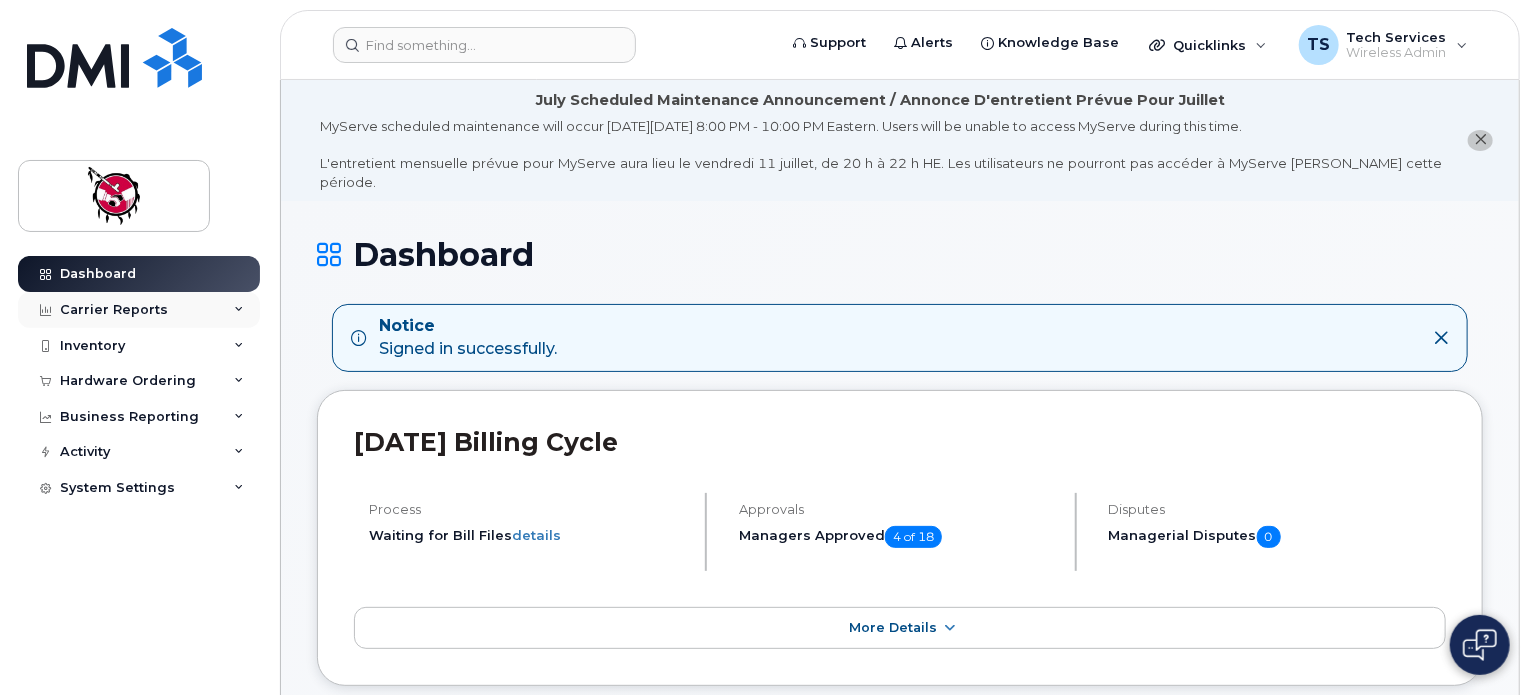 click on "Carrier Reports" at bounding box center (114, 310) 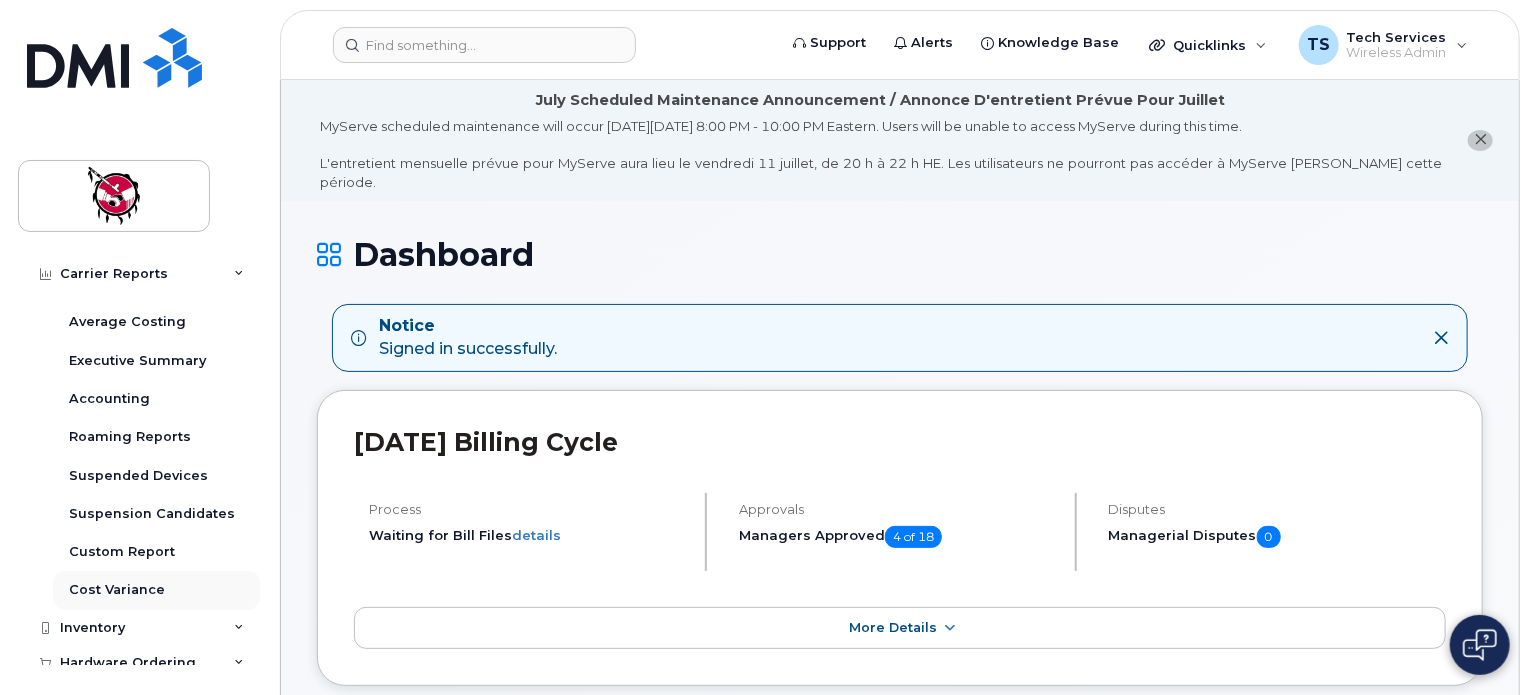 scroll, scrollTop: 260, scrollLeft: 0, axis: vertical 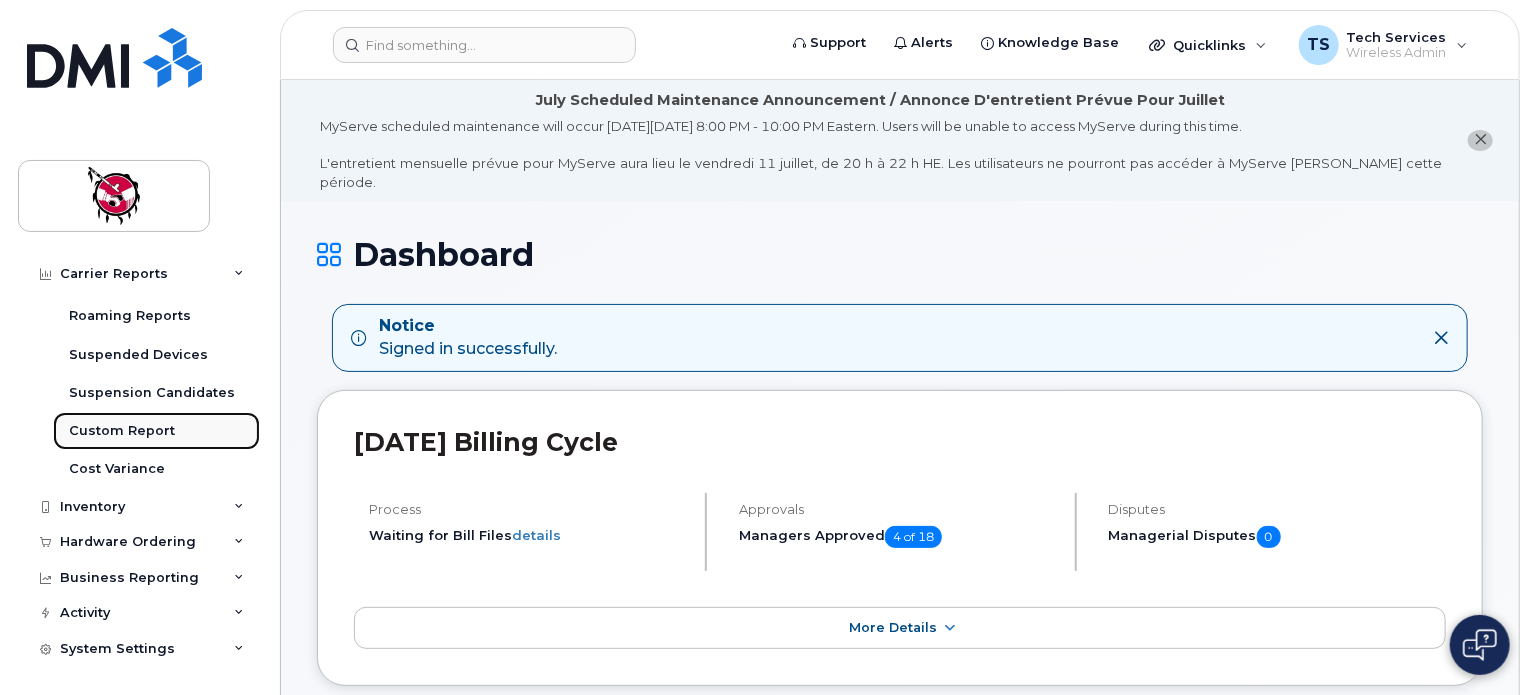 click on "Custom Report" at bounding box center [122, 431] 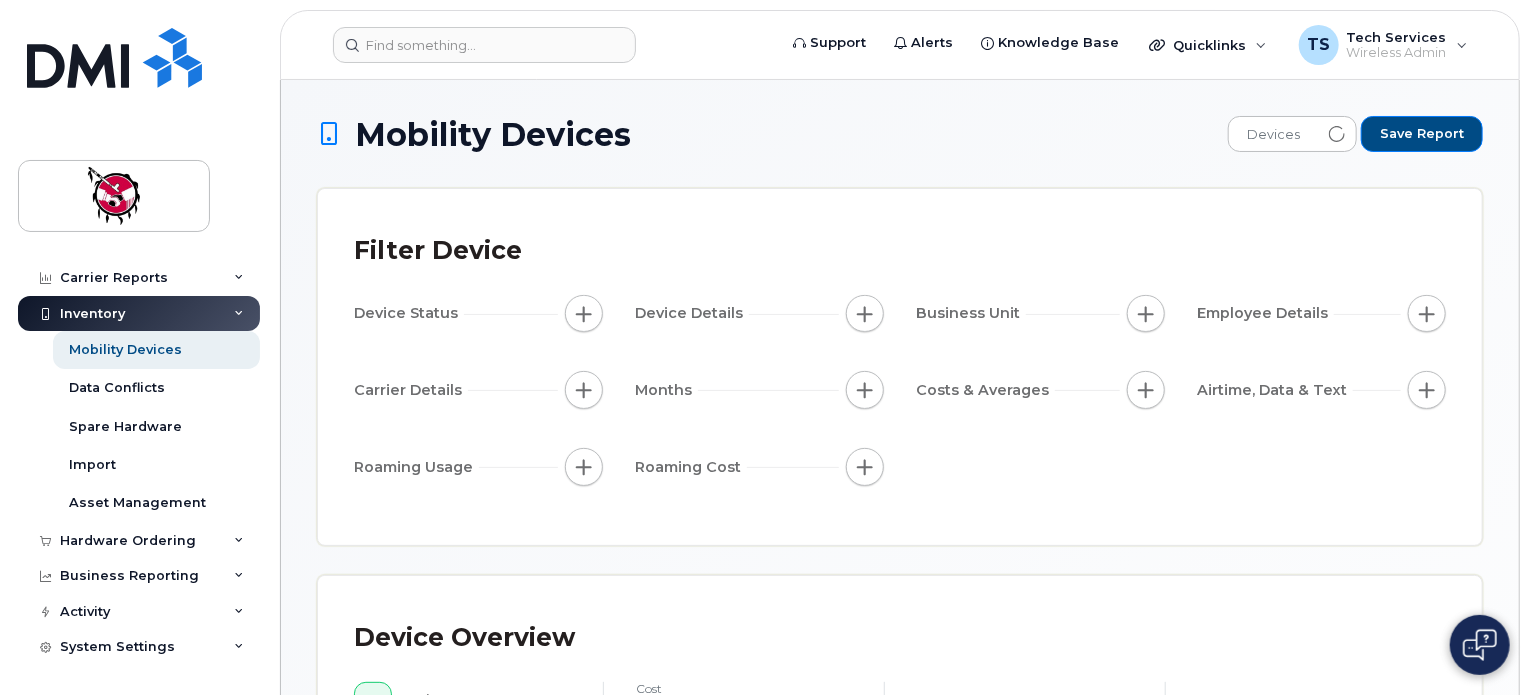 scroll, scrollTop: 31, scrollLeft: 0, axis: vertical 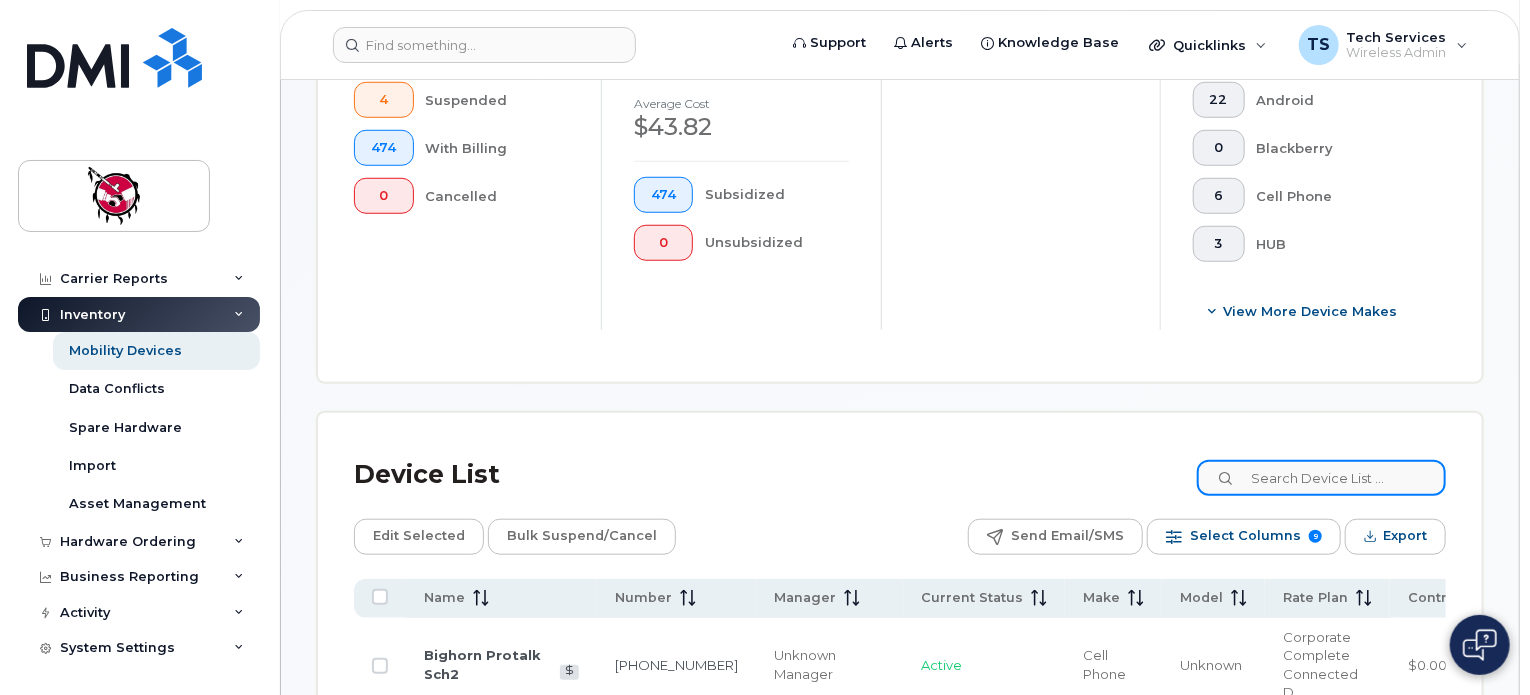 click 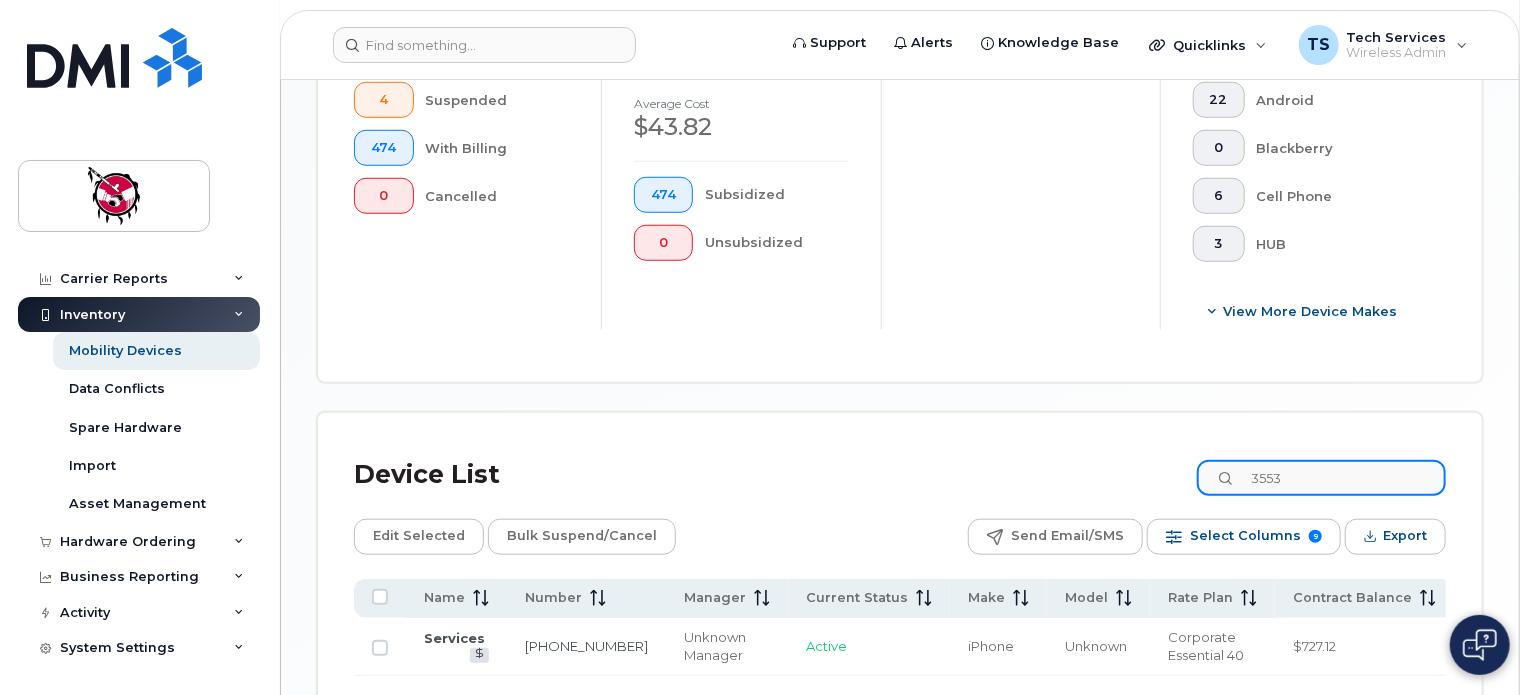 scroll, scrollTop: 800, scrollLeft: 0, axis: vertical 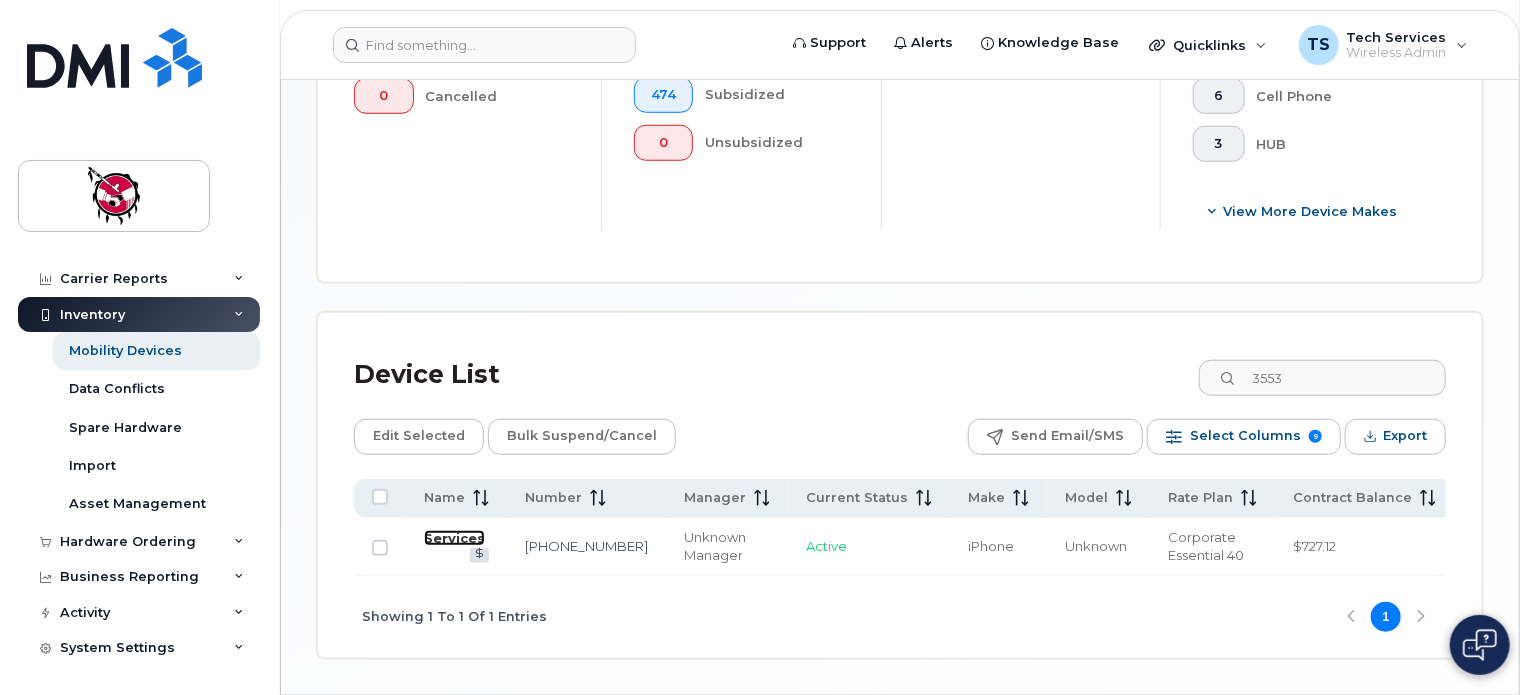 click on "Services" 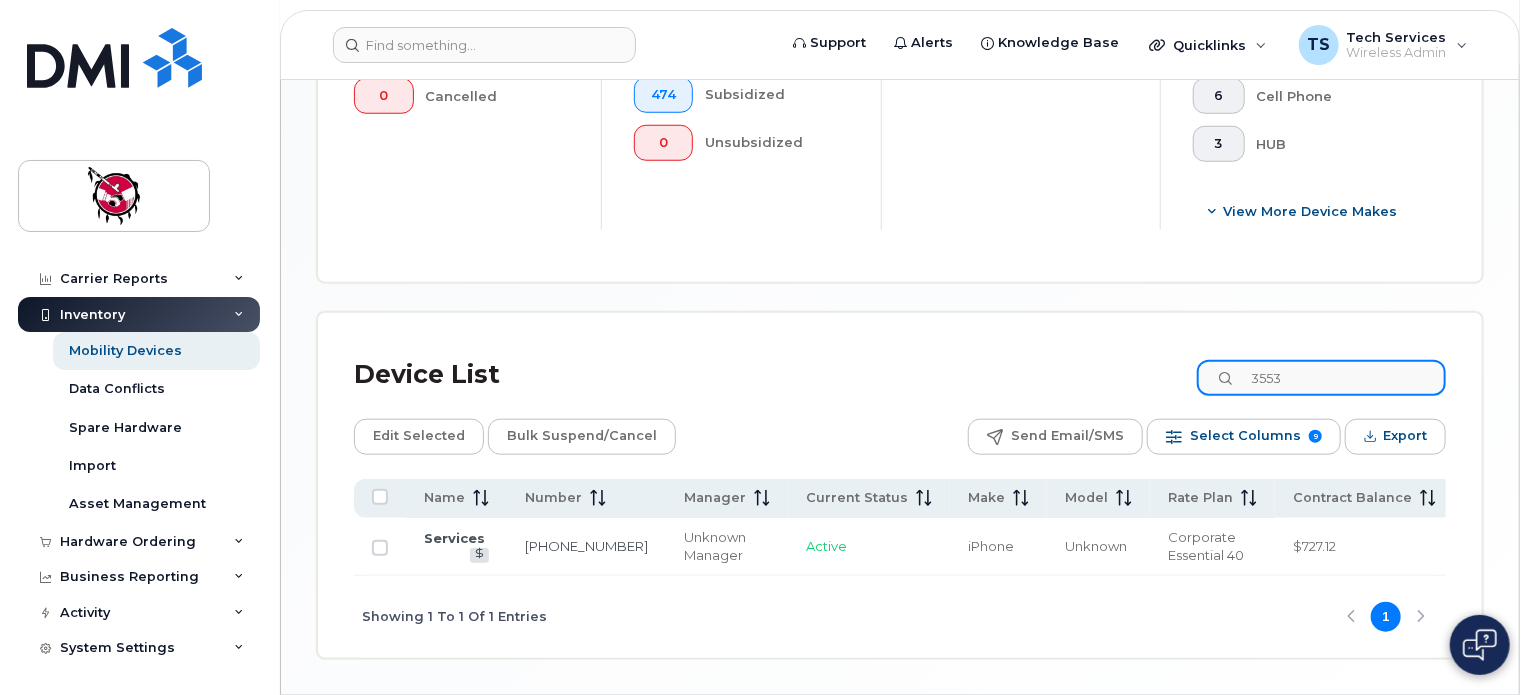 drag, startPoint x: 1309, startPoint y: 363, endPoint x: 1299, endPoint y: 367, distance: 10.770329 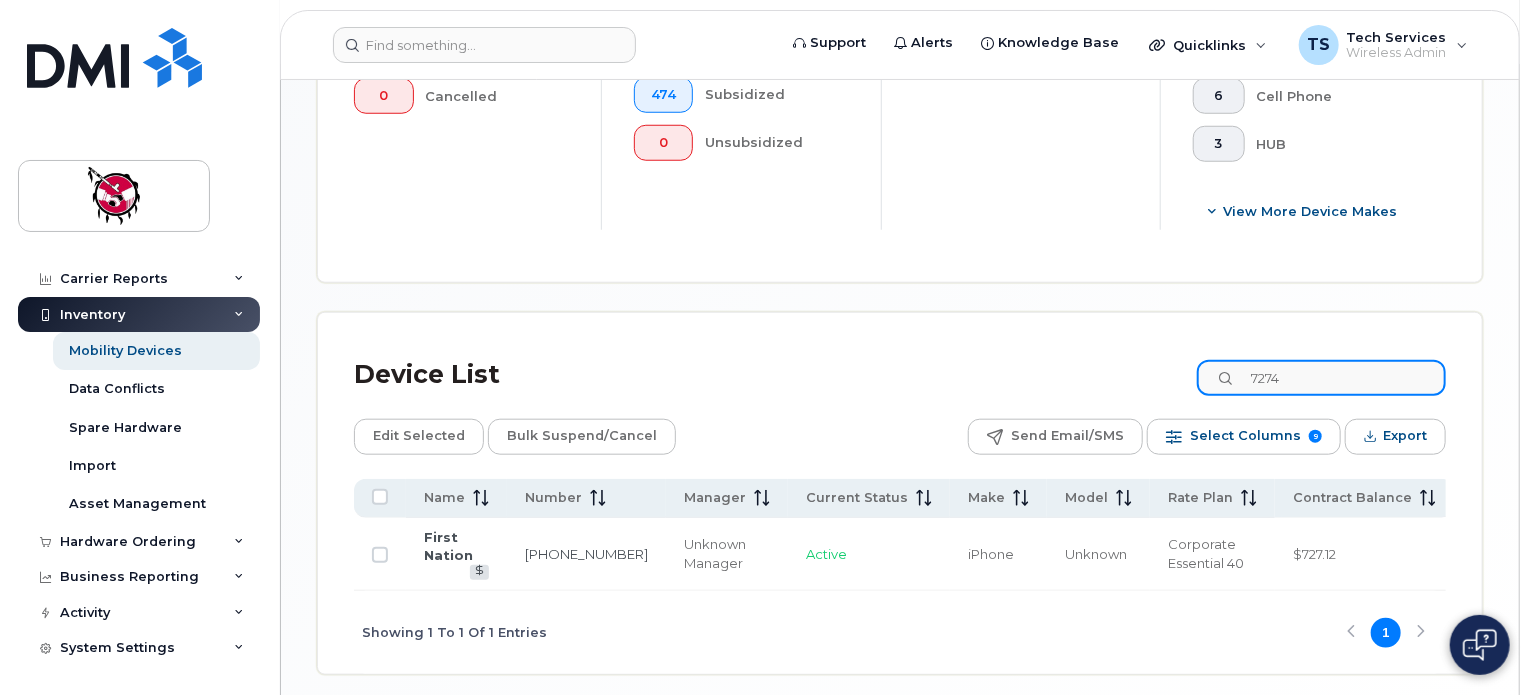 type on "7274" 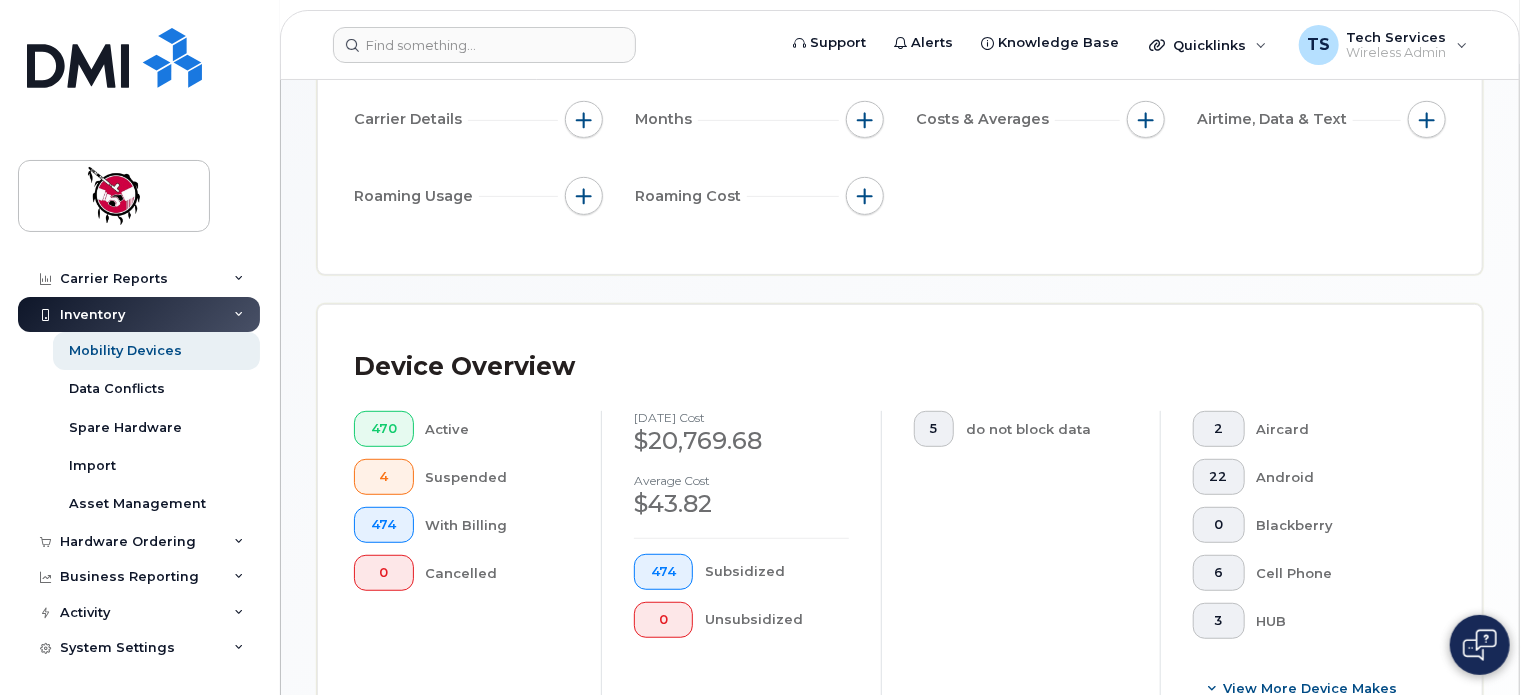 scroll, scrollTop: 0, scrollLeft: 0, axis: both 